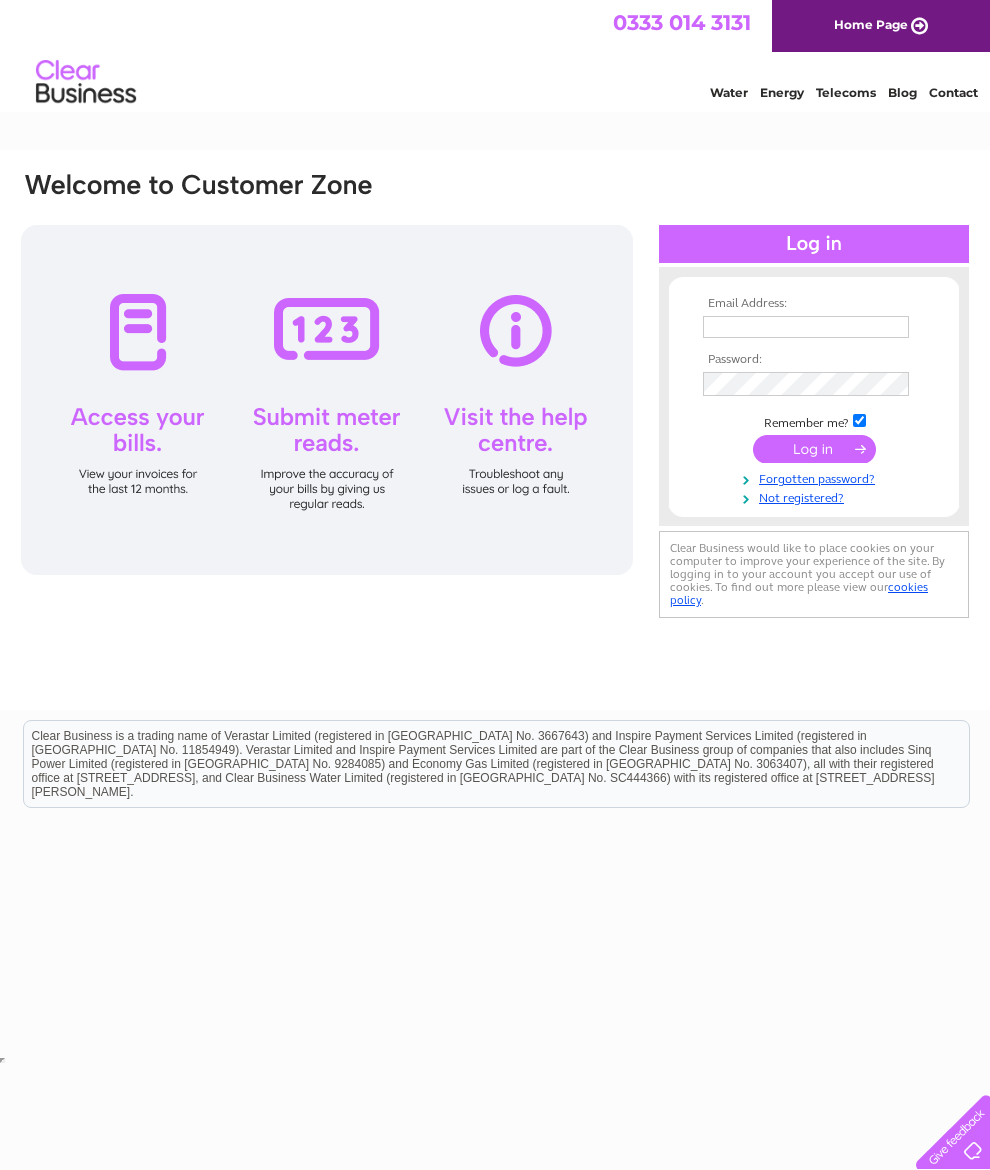 scroll, scrollTop: 0, scrollLeft: 0, axis: both 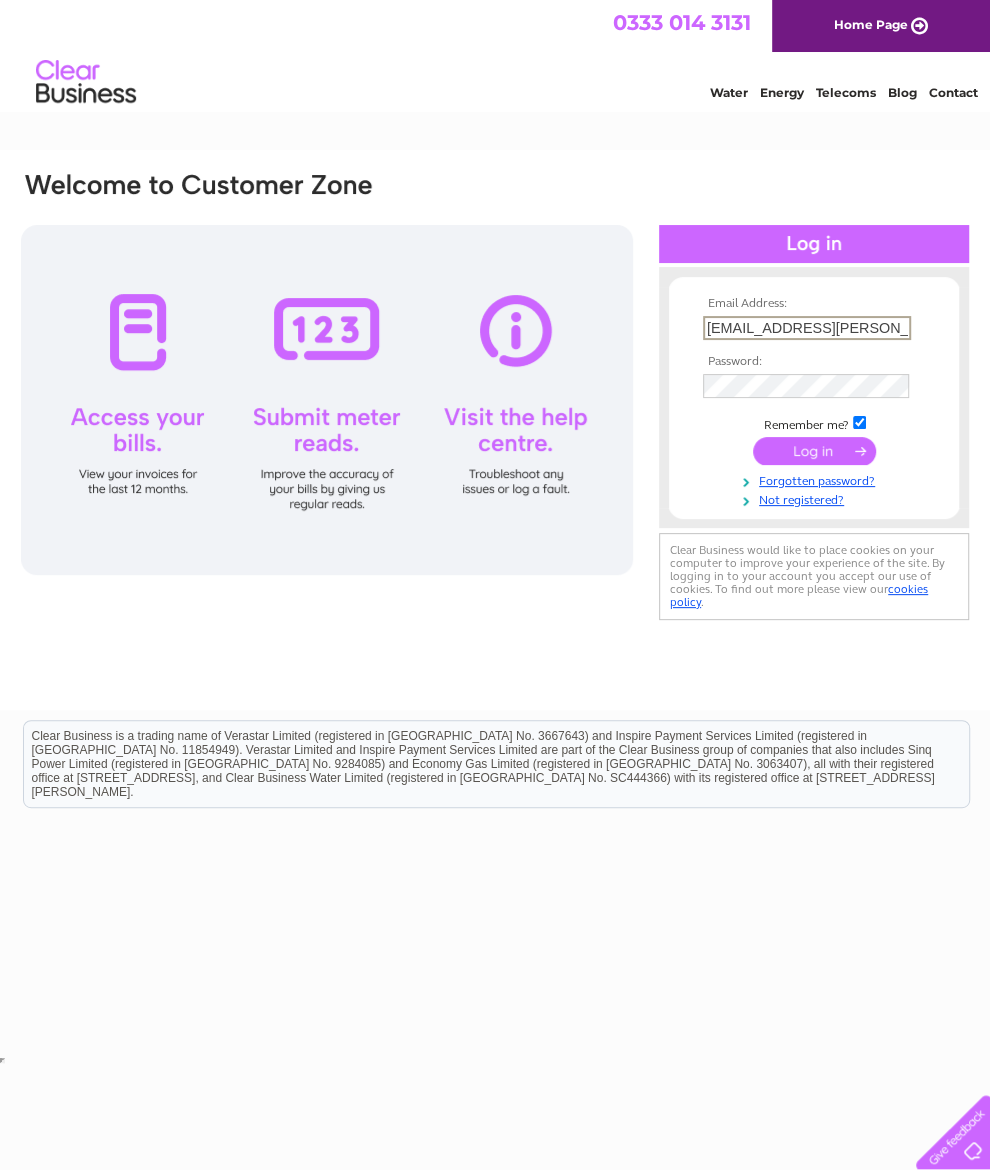 type on "una.macrae@hotmail.com" 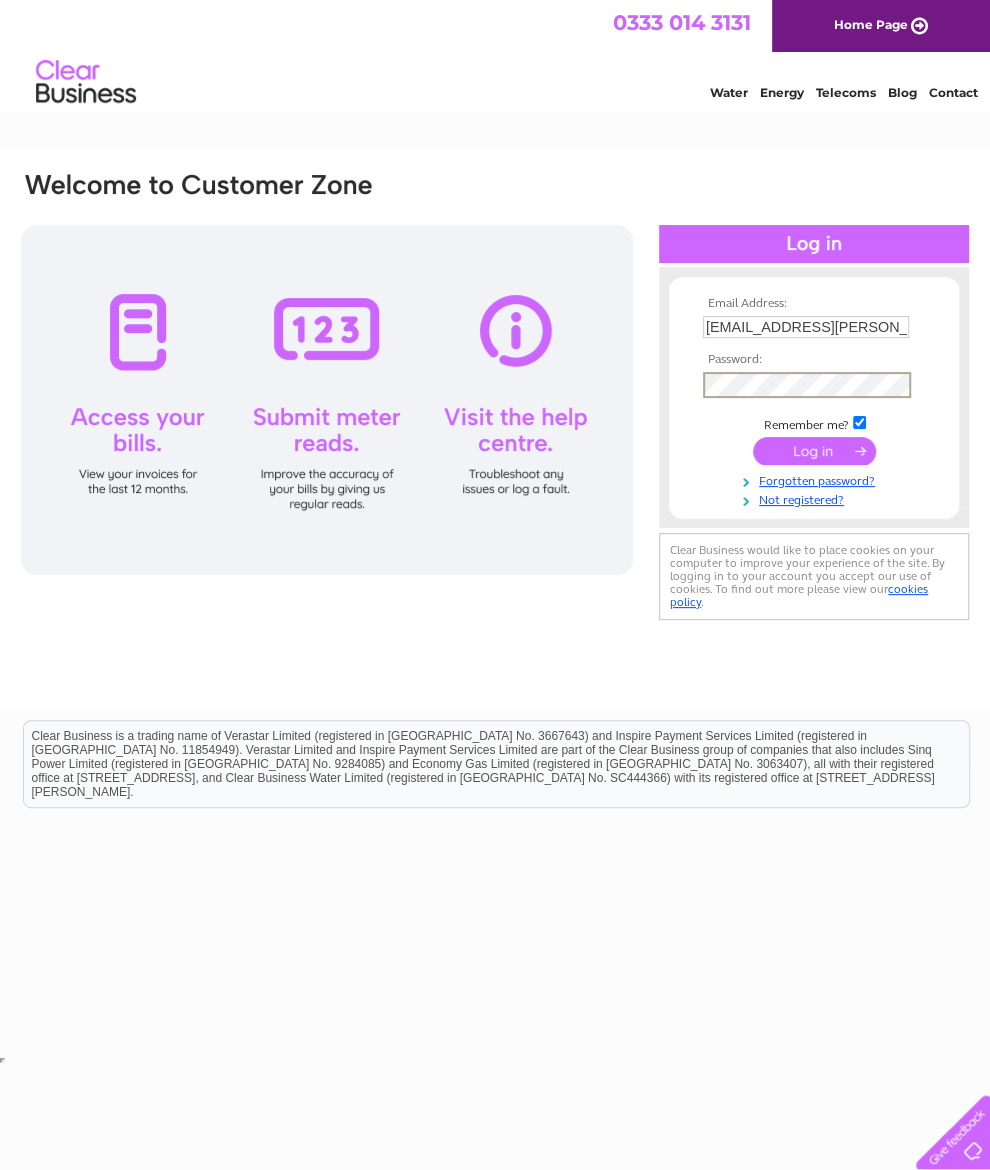 click at bounding box center [814, 451] 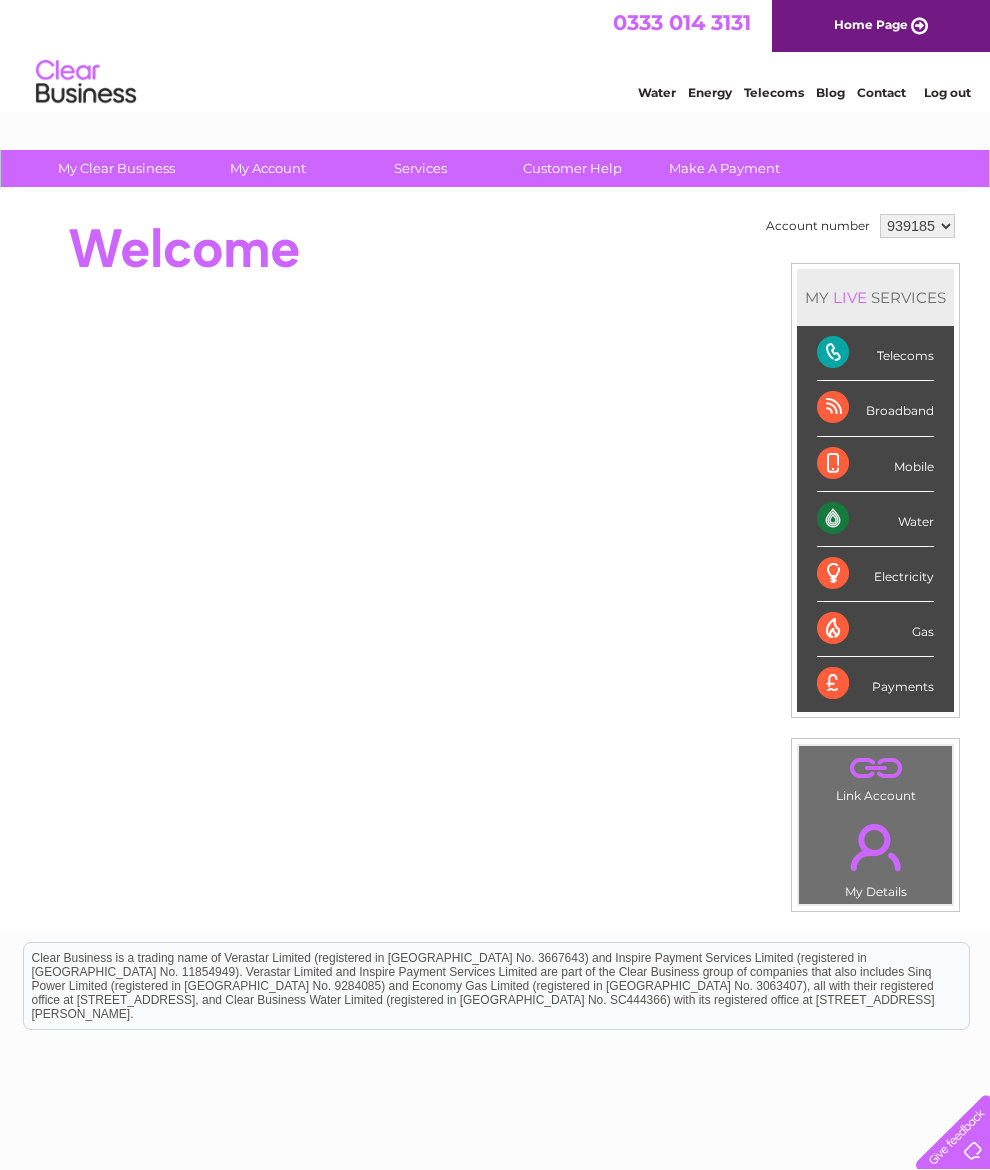 scroll, scrollTop: 0, scrollLeft: 0, axis: both 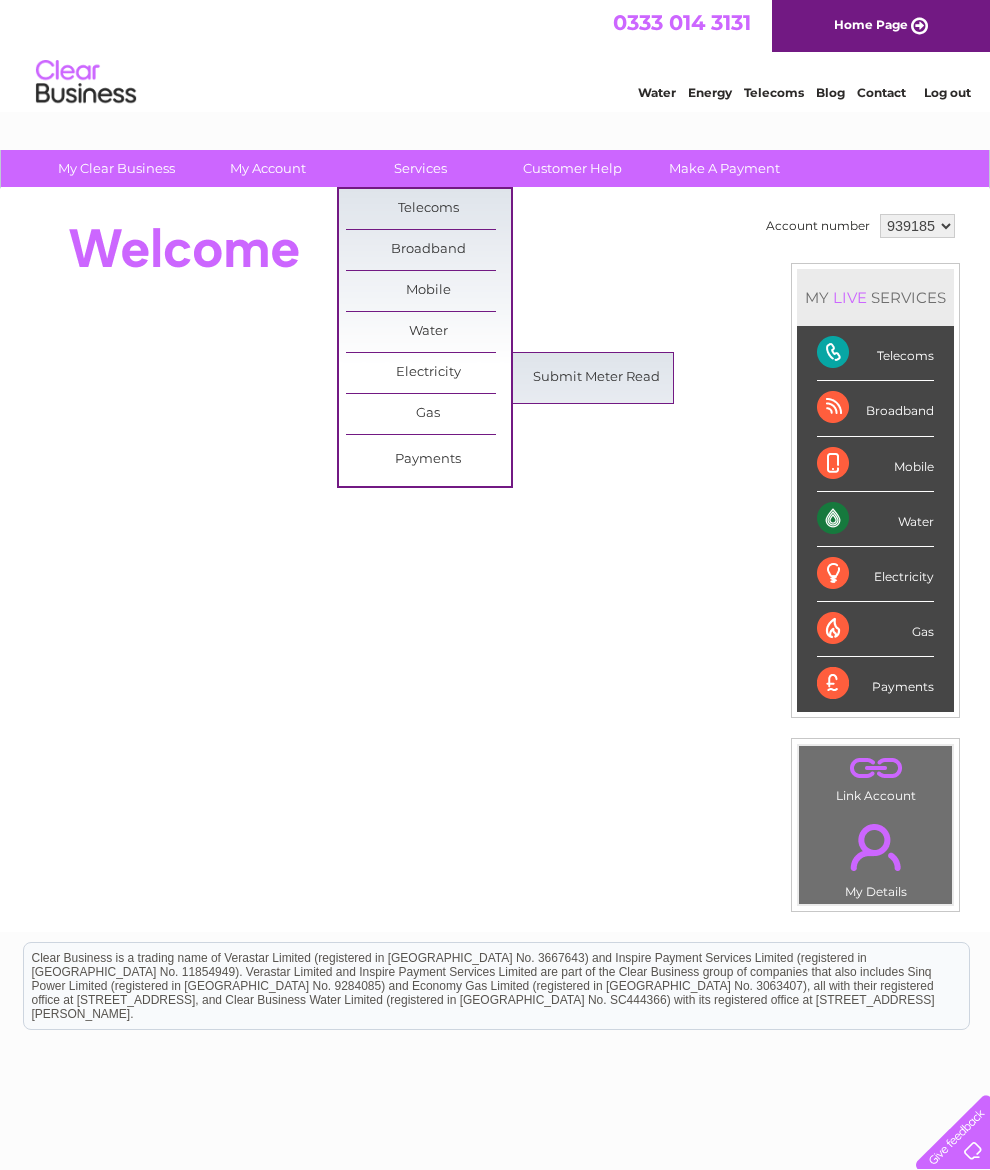 click on "Submit Meter Read" at bounding box center (596, 378) 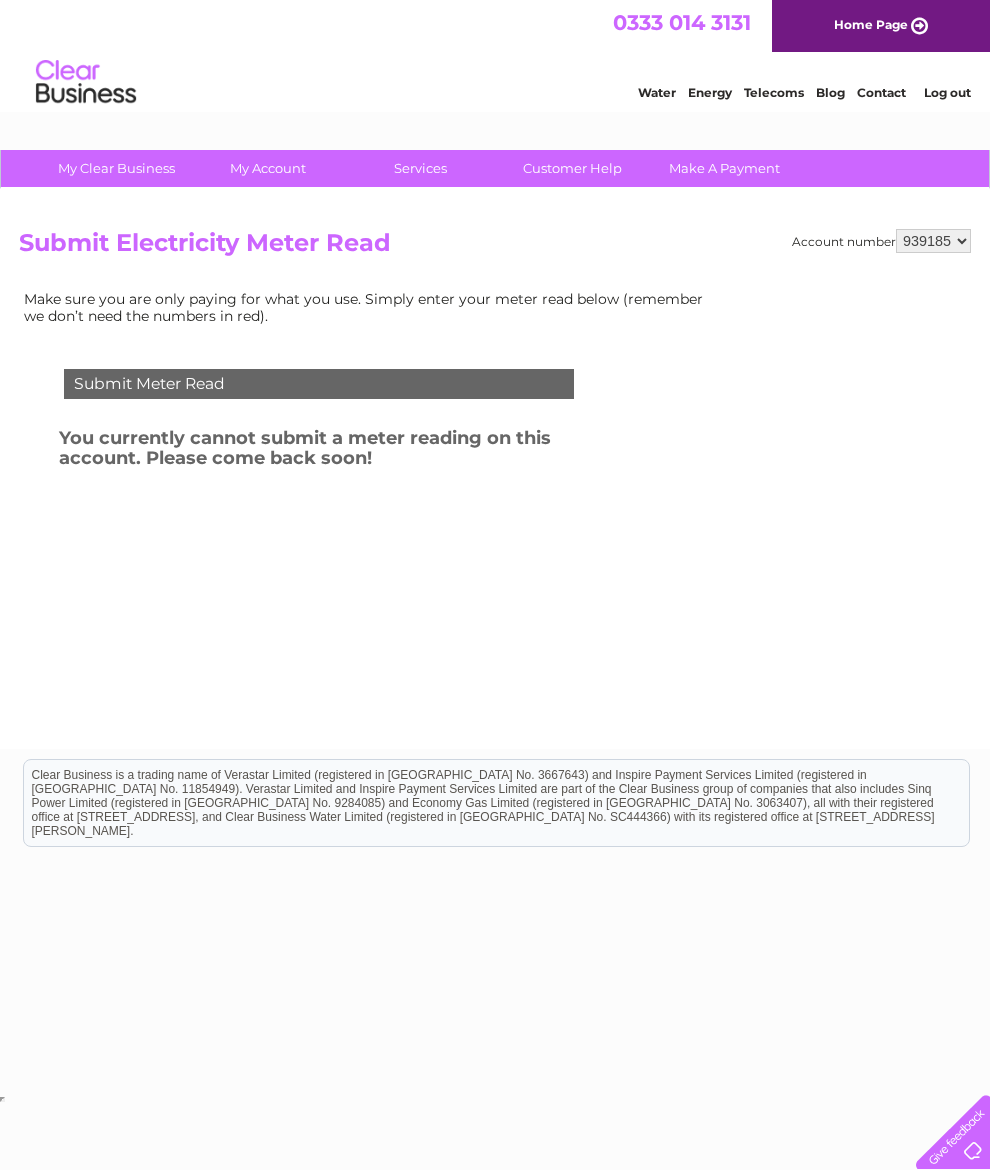 scroll, scrollTop: 0, scrollLeft: 0, axis: both 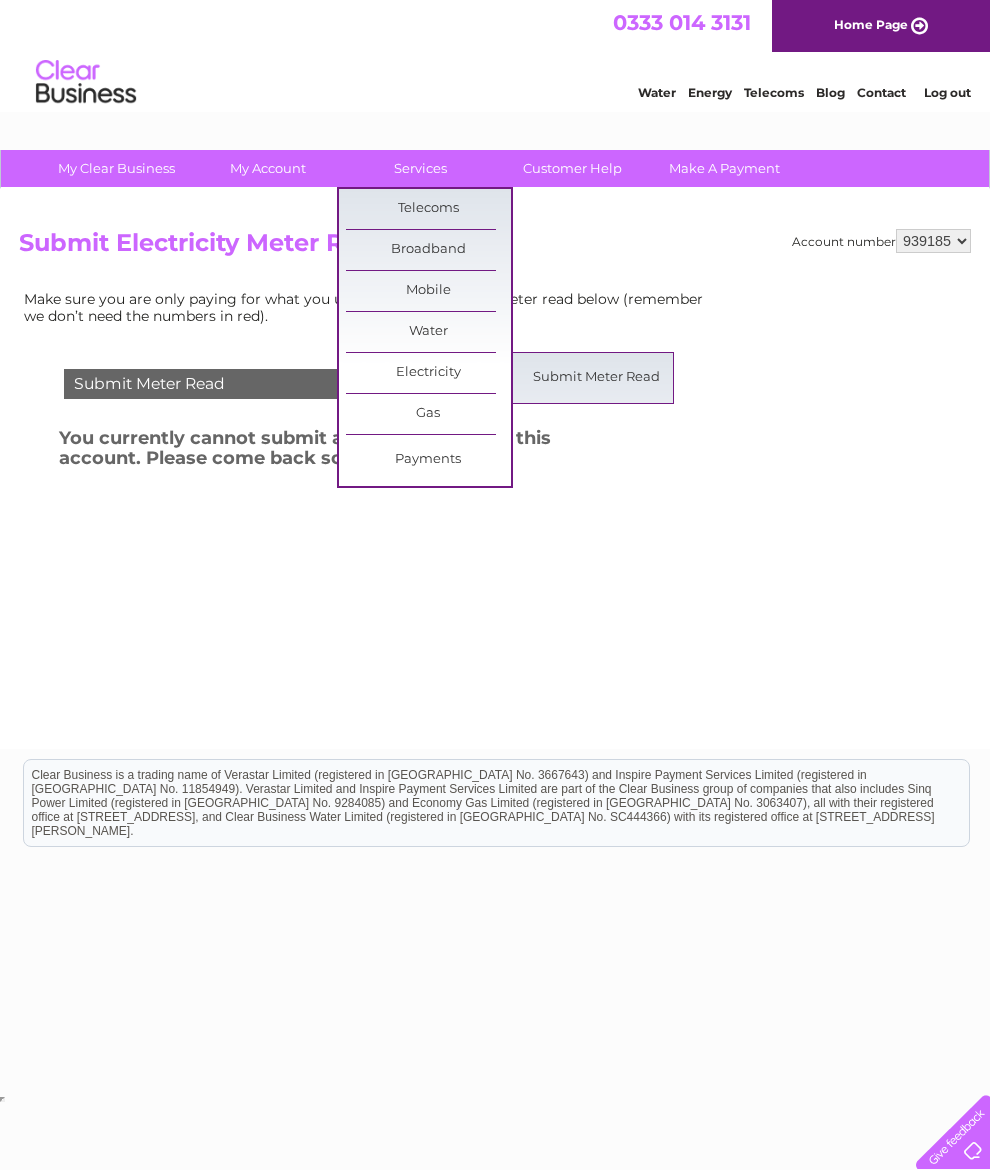 click on "Submit Meter Read" at bounding box center (596, 378) 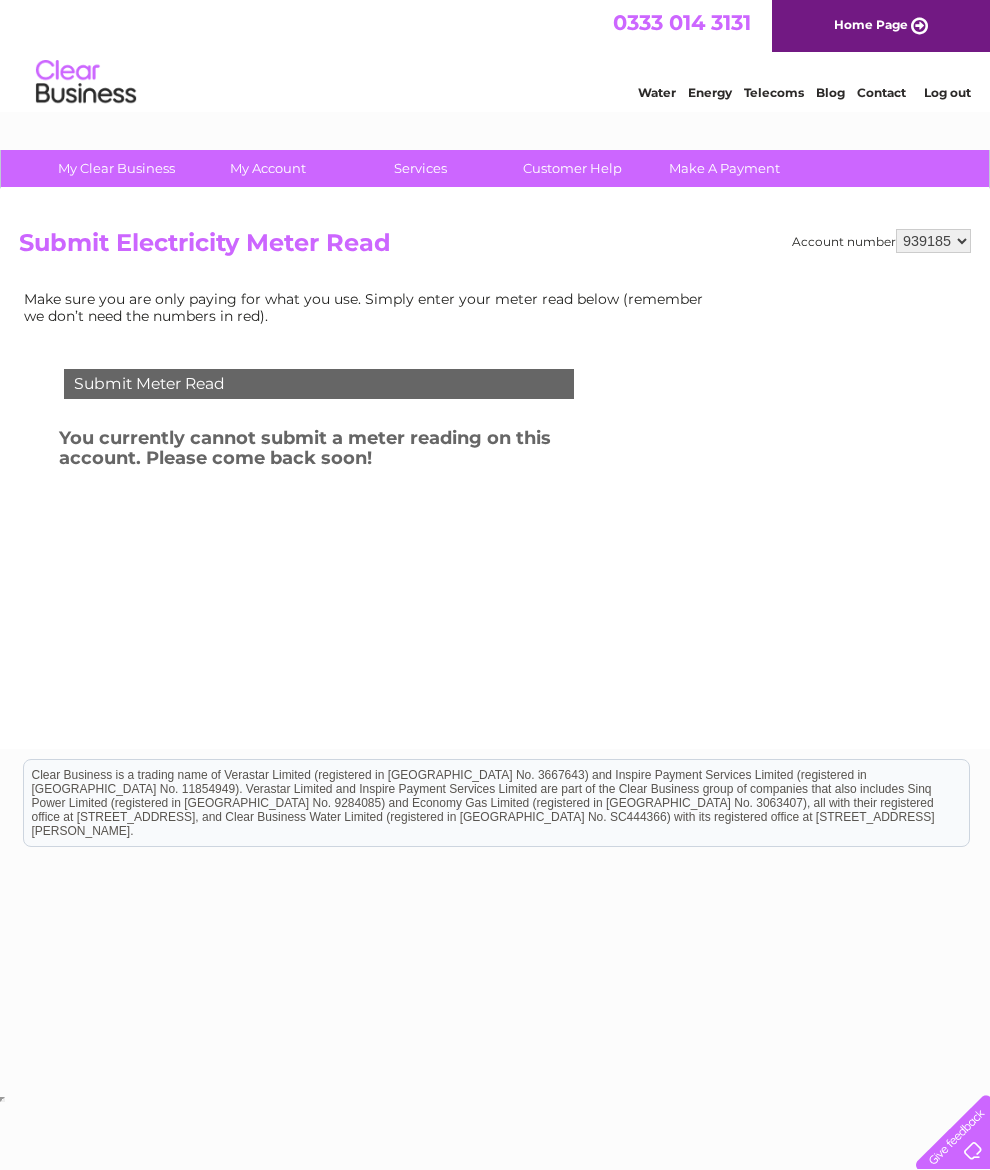 scroll, scrollTop: 0, scrollLeft: 0, axis: both 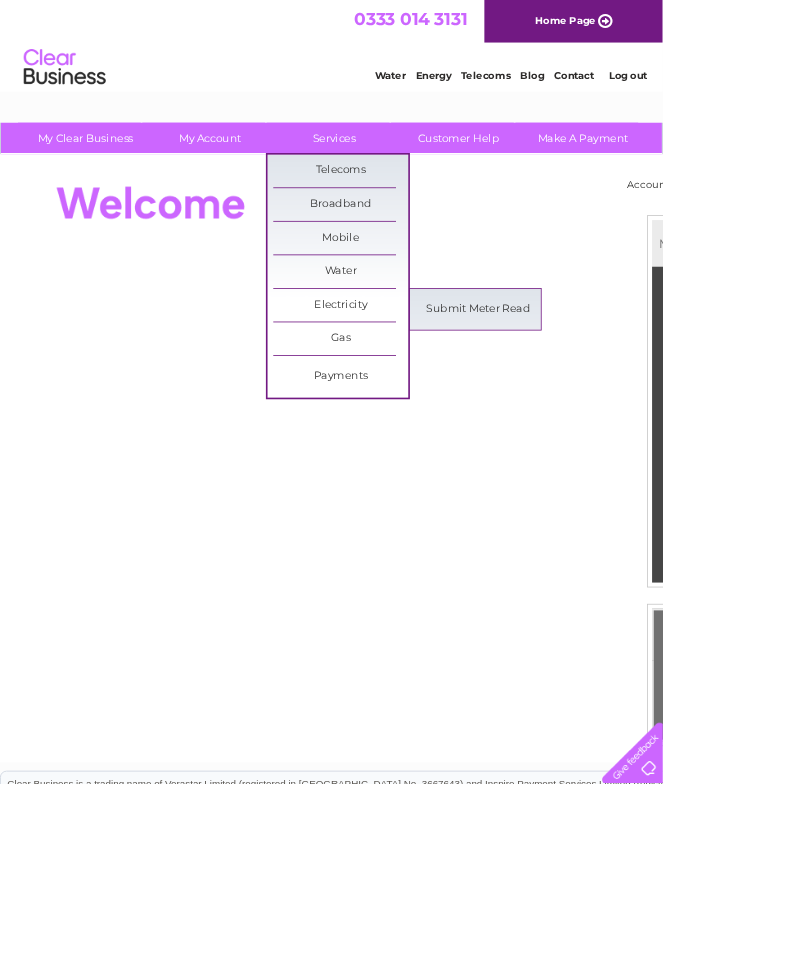 click on "Submit Meter Read" at bounding box center (584, 378) 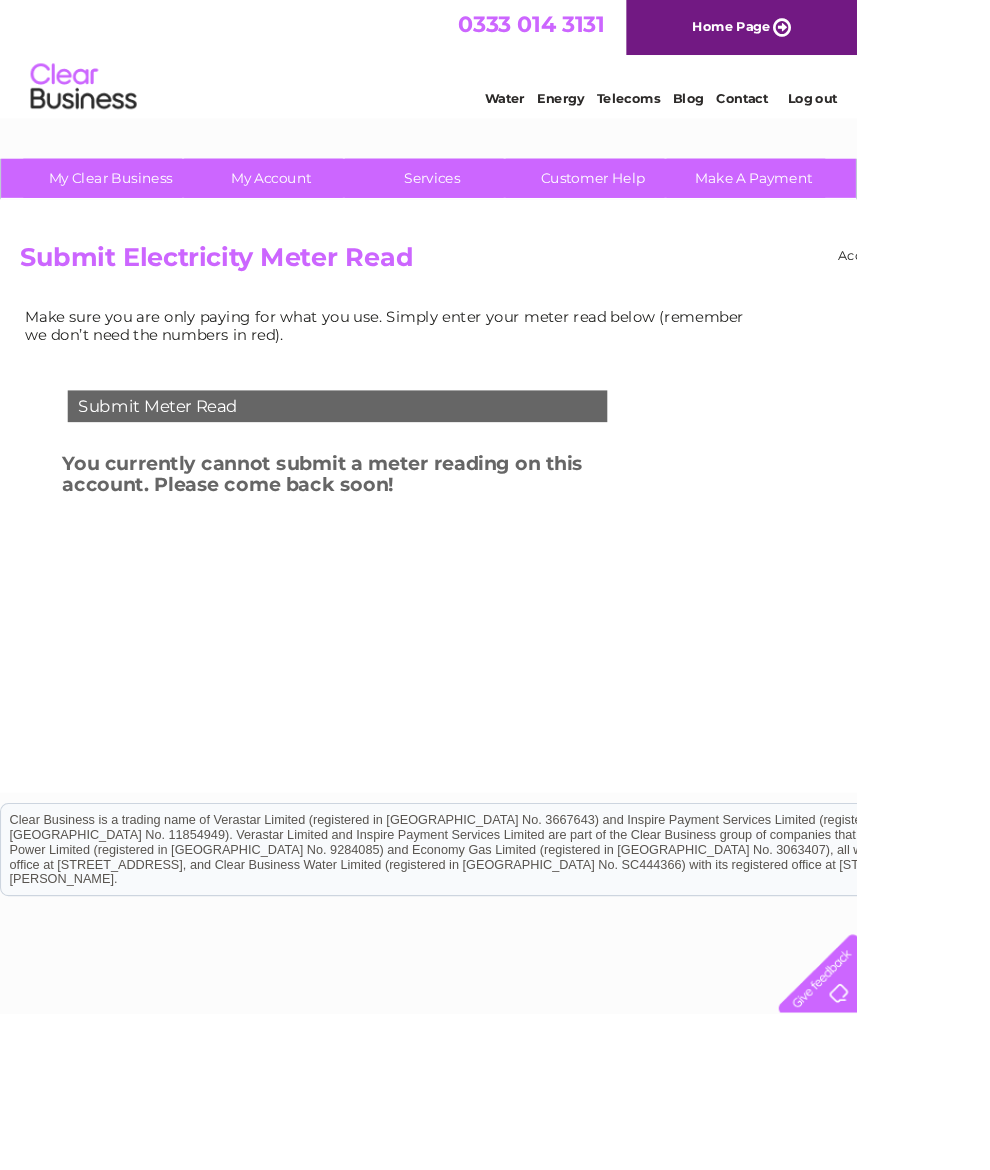 scroll, scrollTop: 0, scrollLeft: 0, axis: both 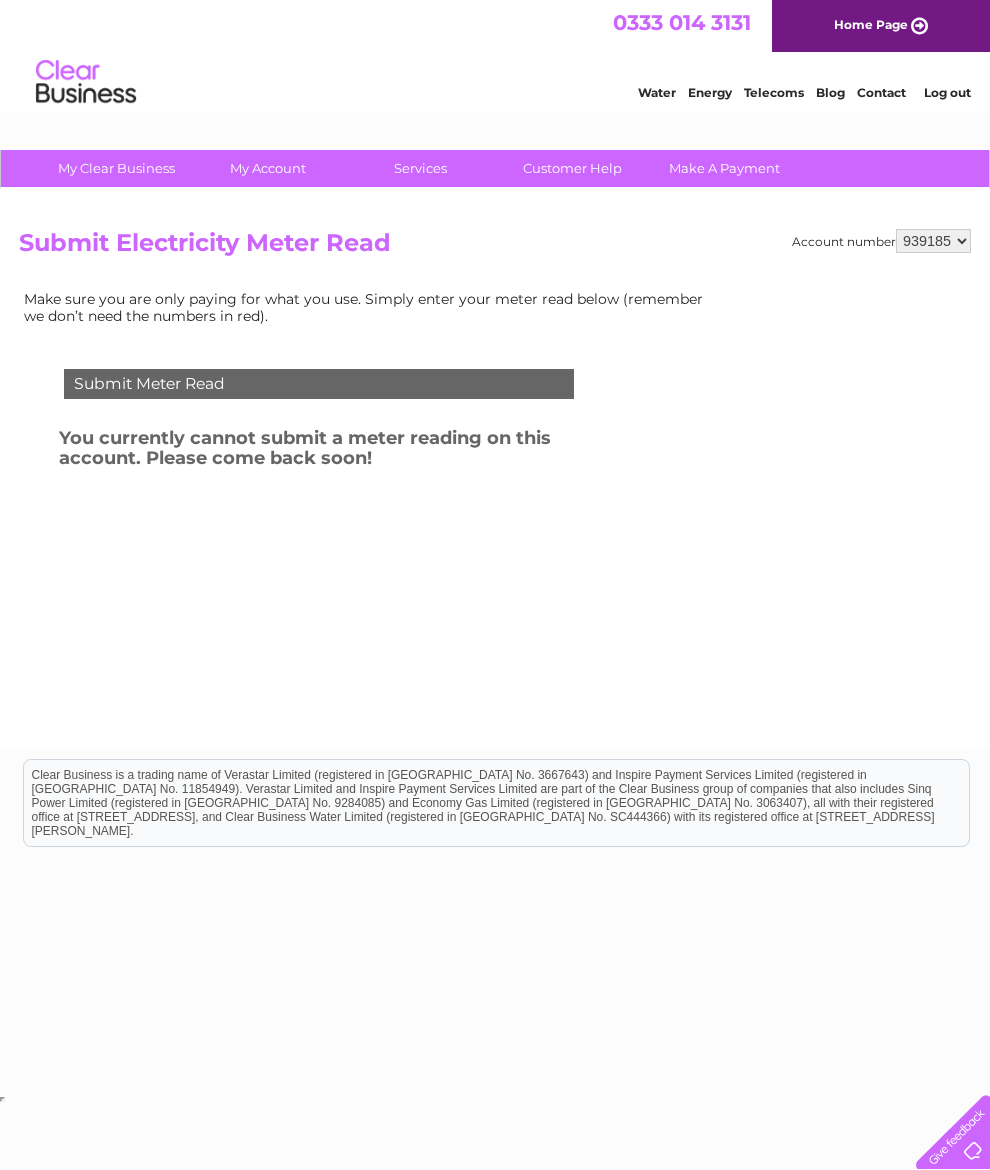 click on "Customer Help" at bounding box center (572, 168) 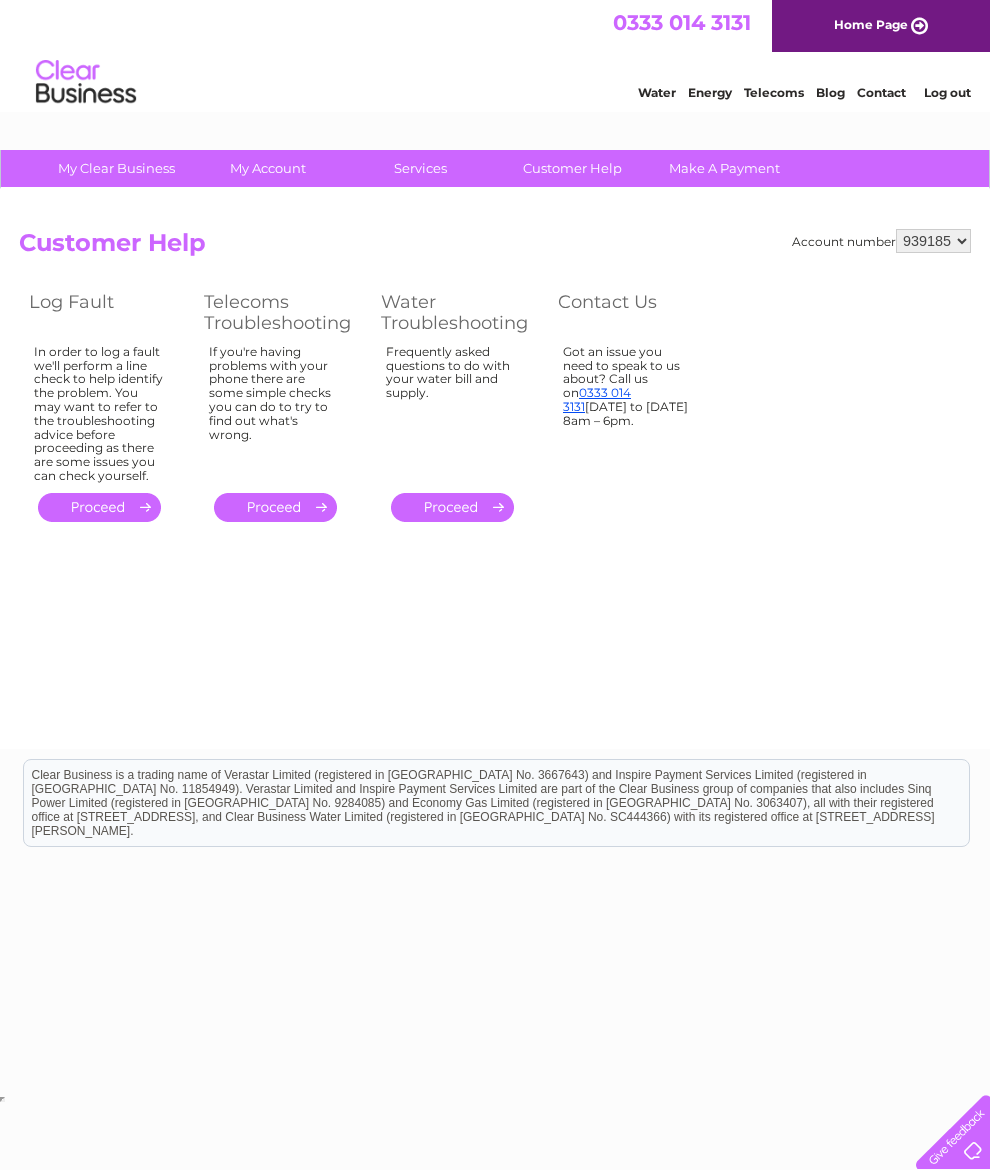scroll, scrollTop: 0, scrollLeft: 0, axis: both 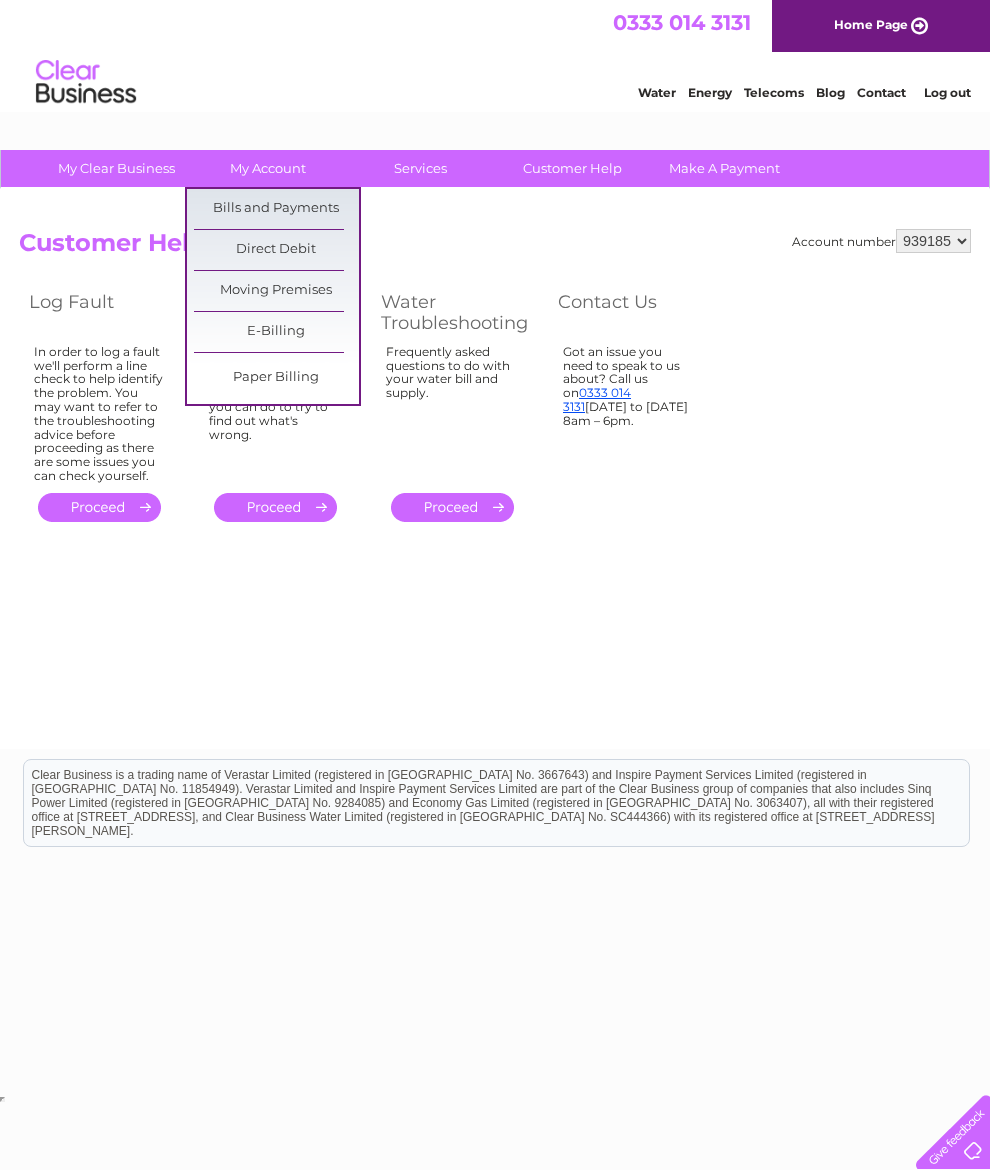 click on "Bills and Payments" at bounding box center (276, 209) 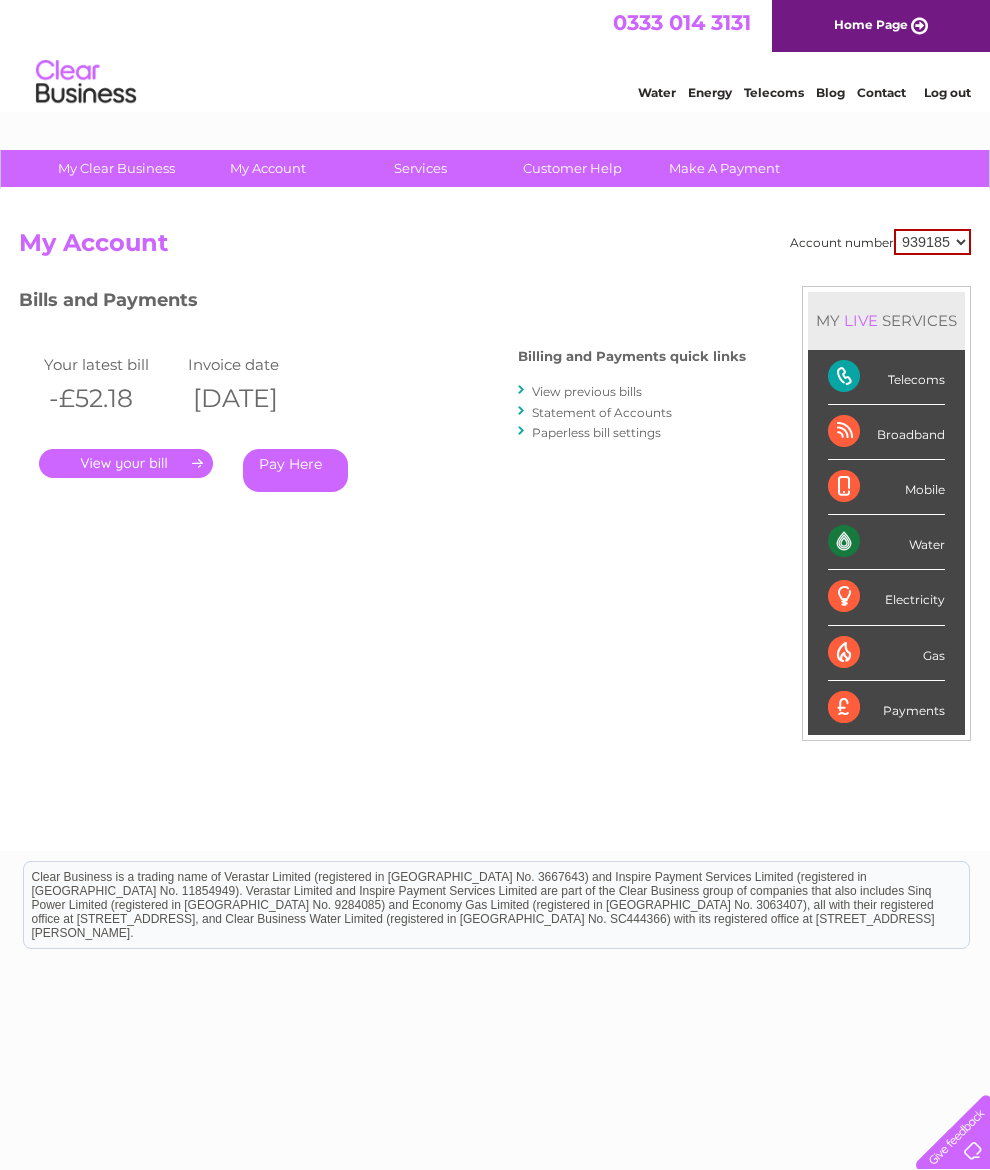 scroll, scrollTop: 0, scrollLeft: 0, axis: both 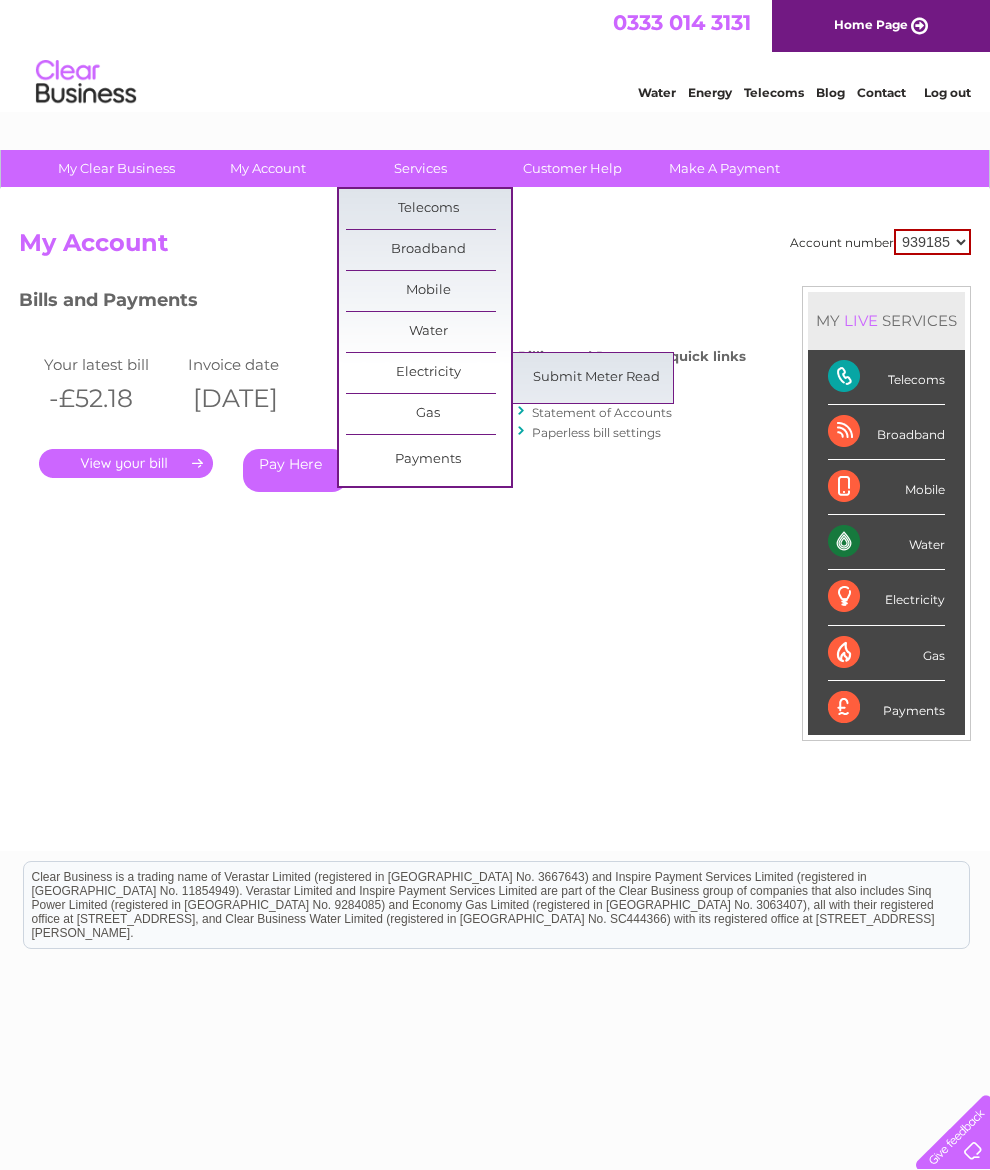 click on "Submit Meter Read" at bounding box center (596, 378) 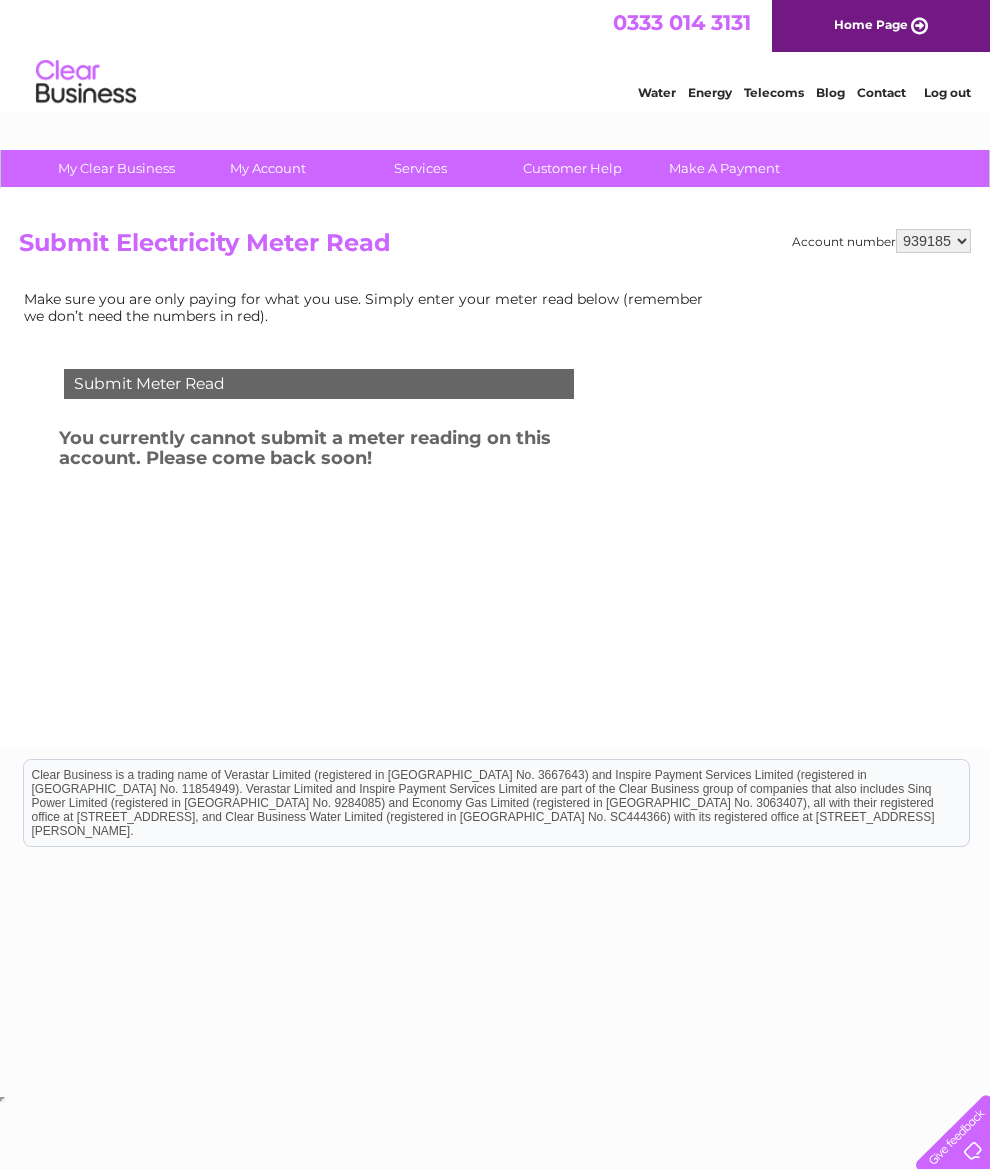 scroll, scrollTop: 0, scrollLeft: 0, axis: both 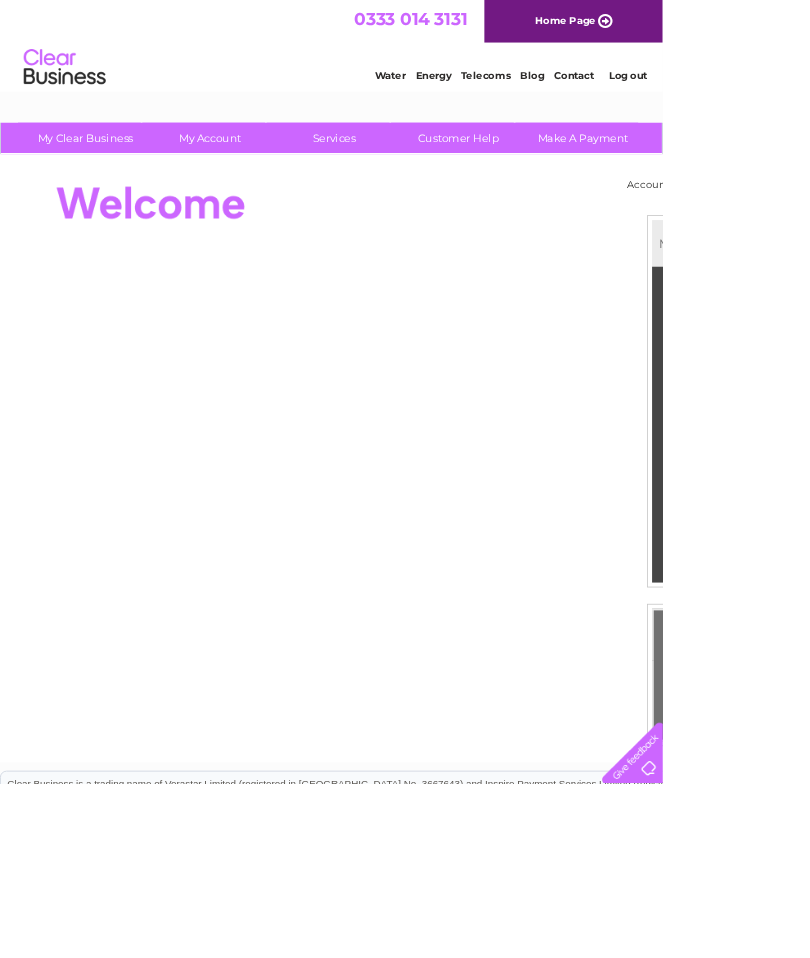 click on "Log out" at bounding box center (767, 92) 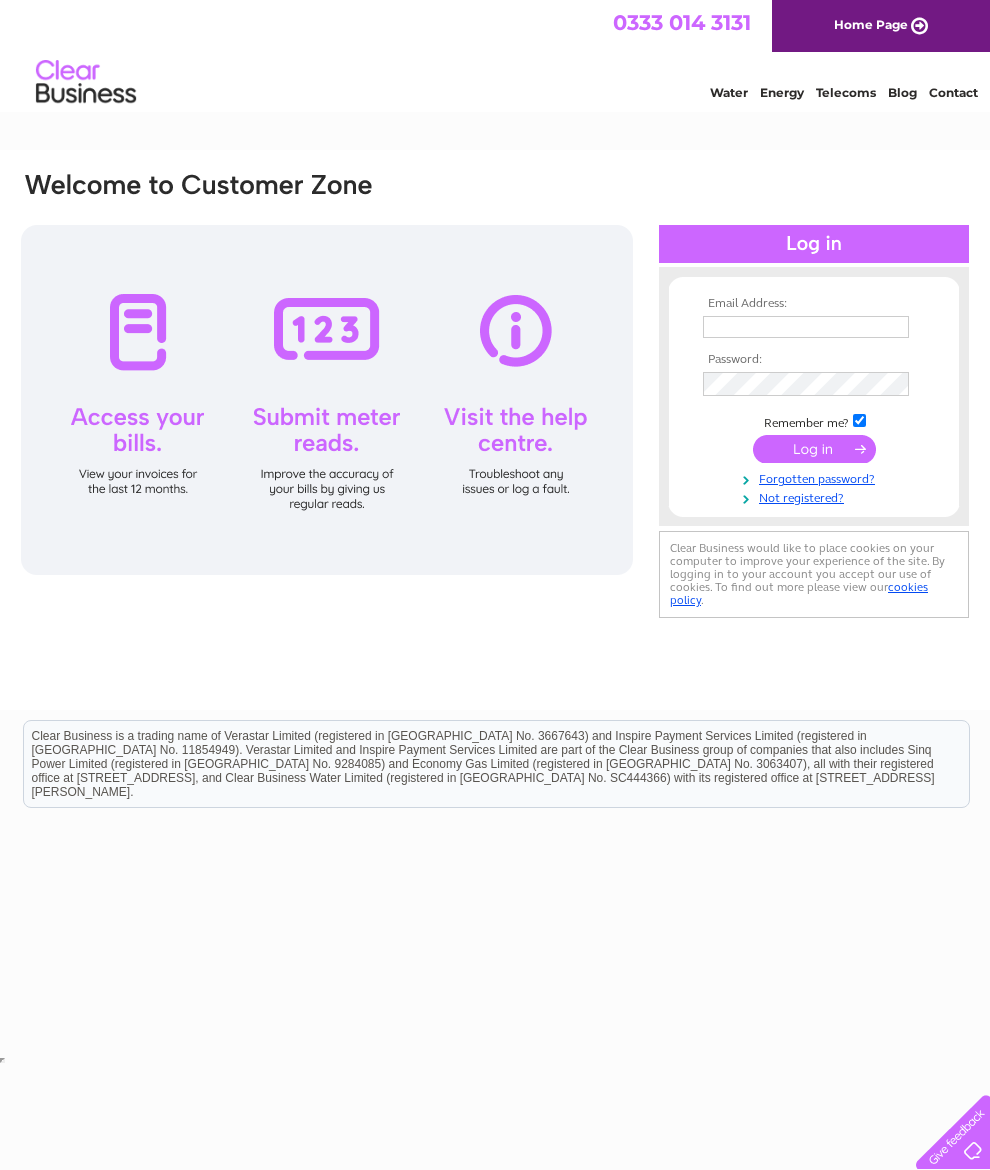 scroll, scrollTop: 0, scrollLeft: 0, axis: both 